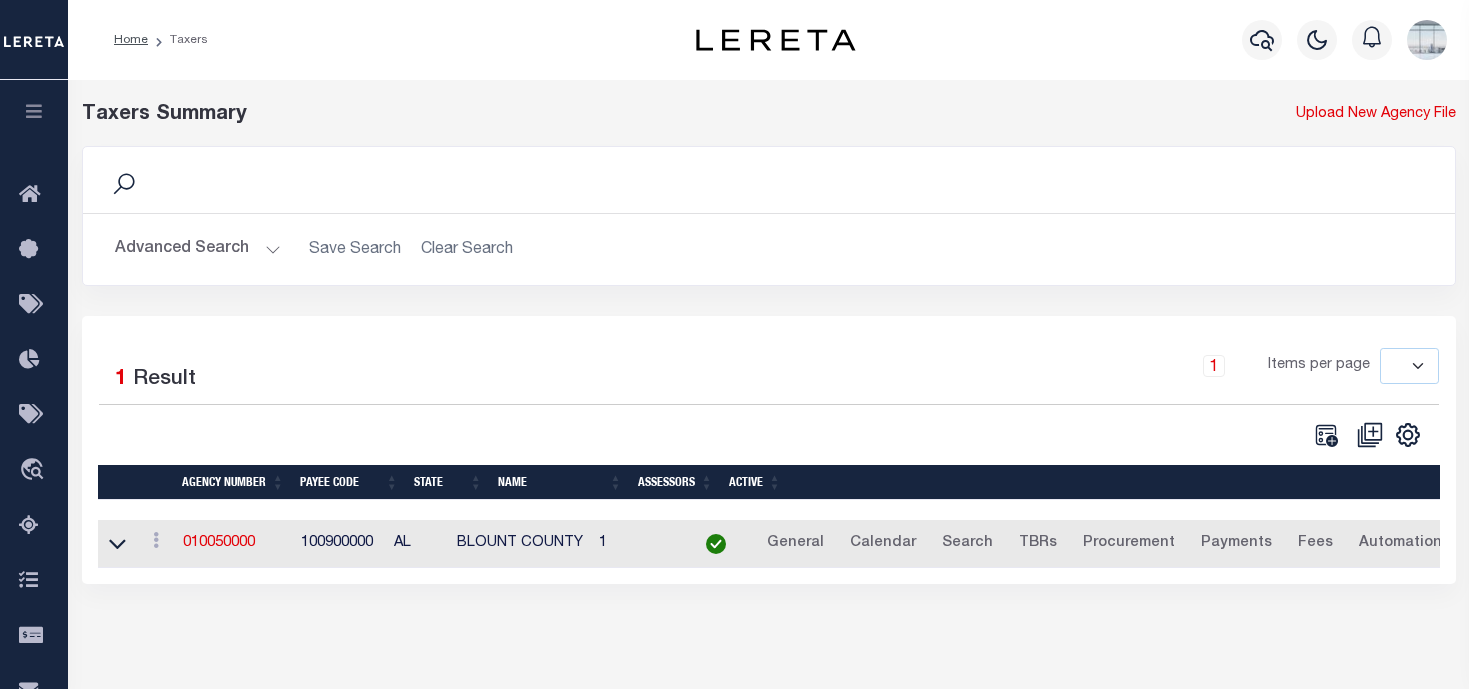 select 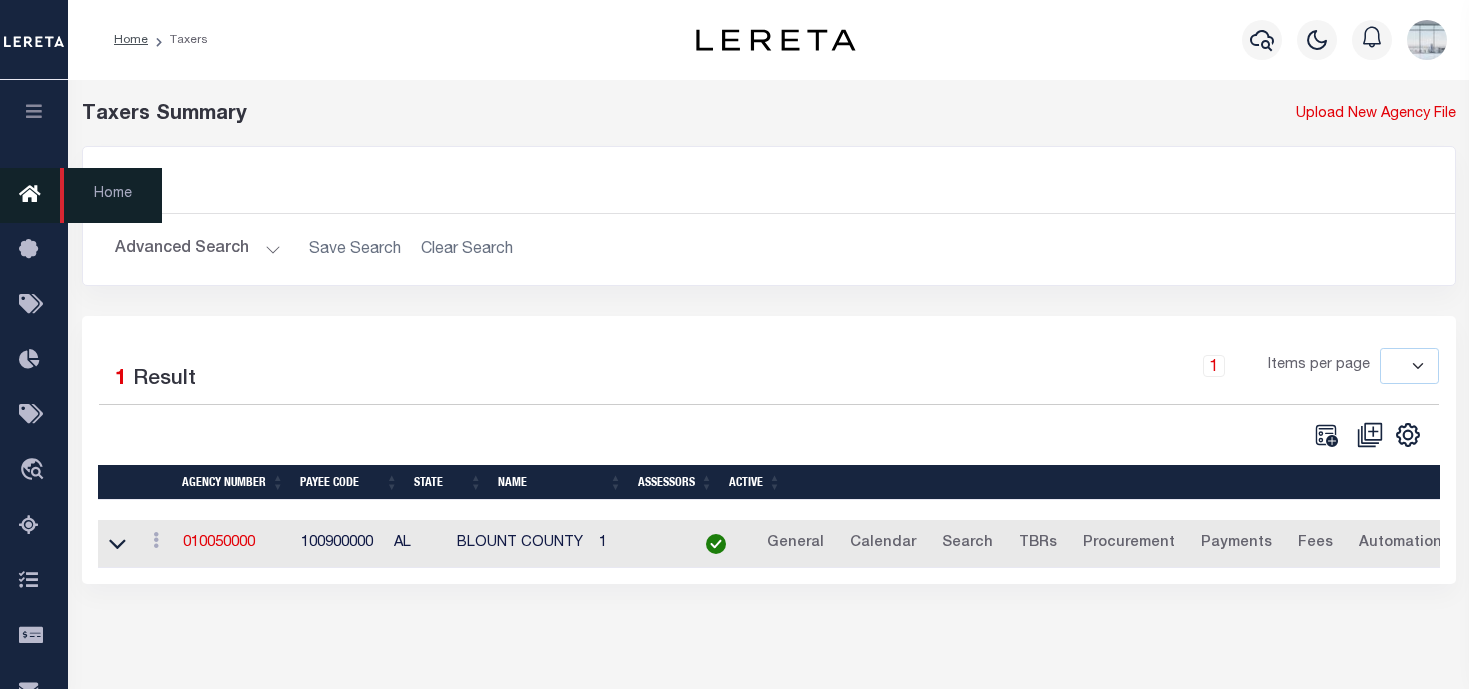 click at bounding box center [35, 195] 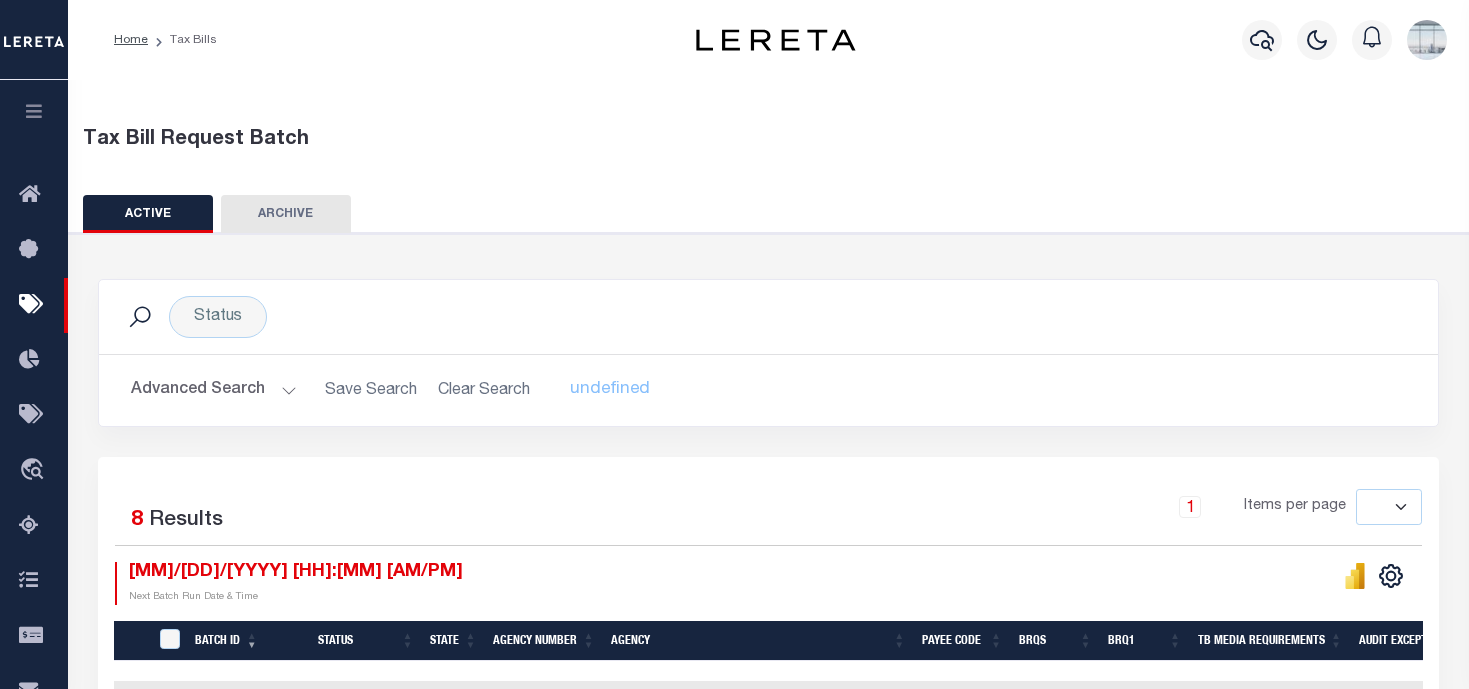 select 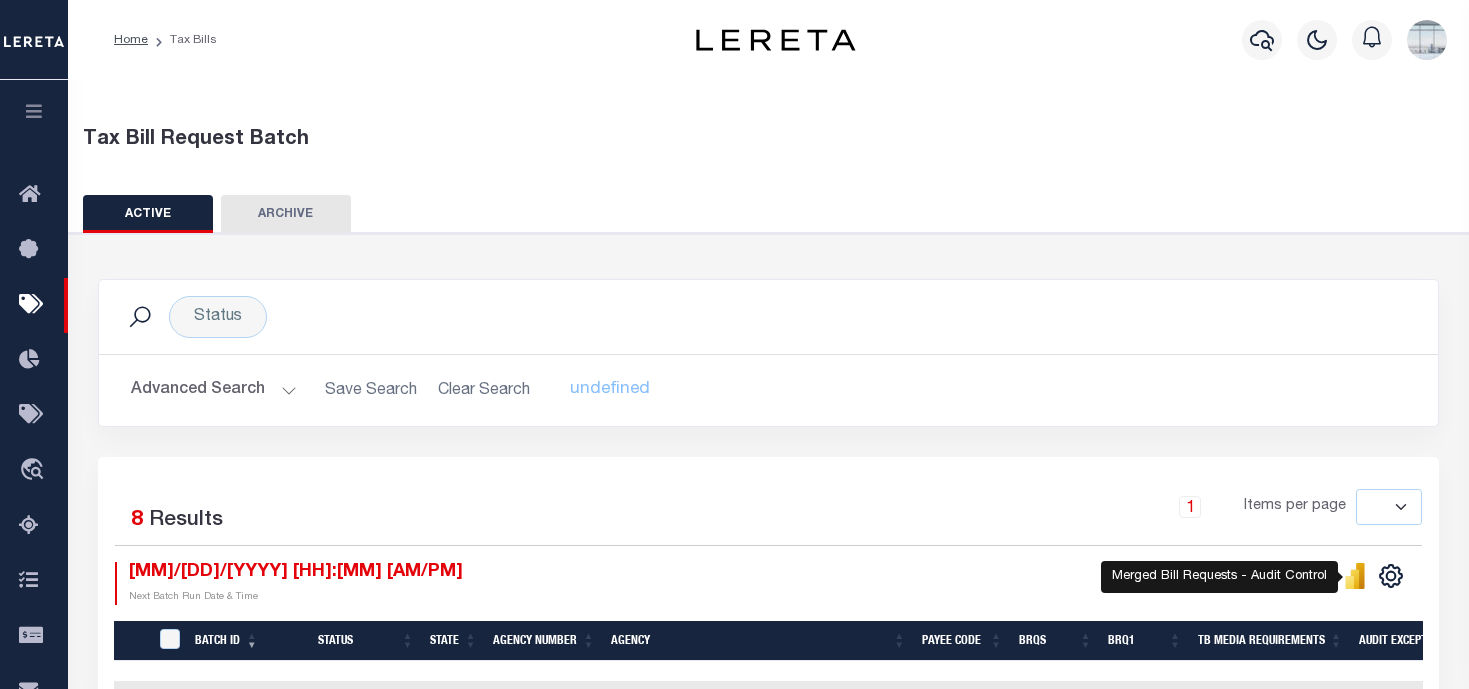 click 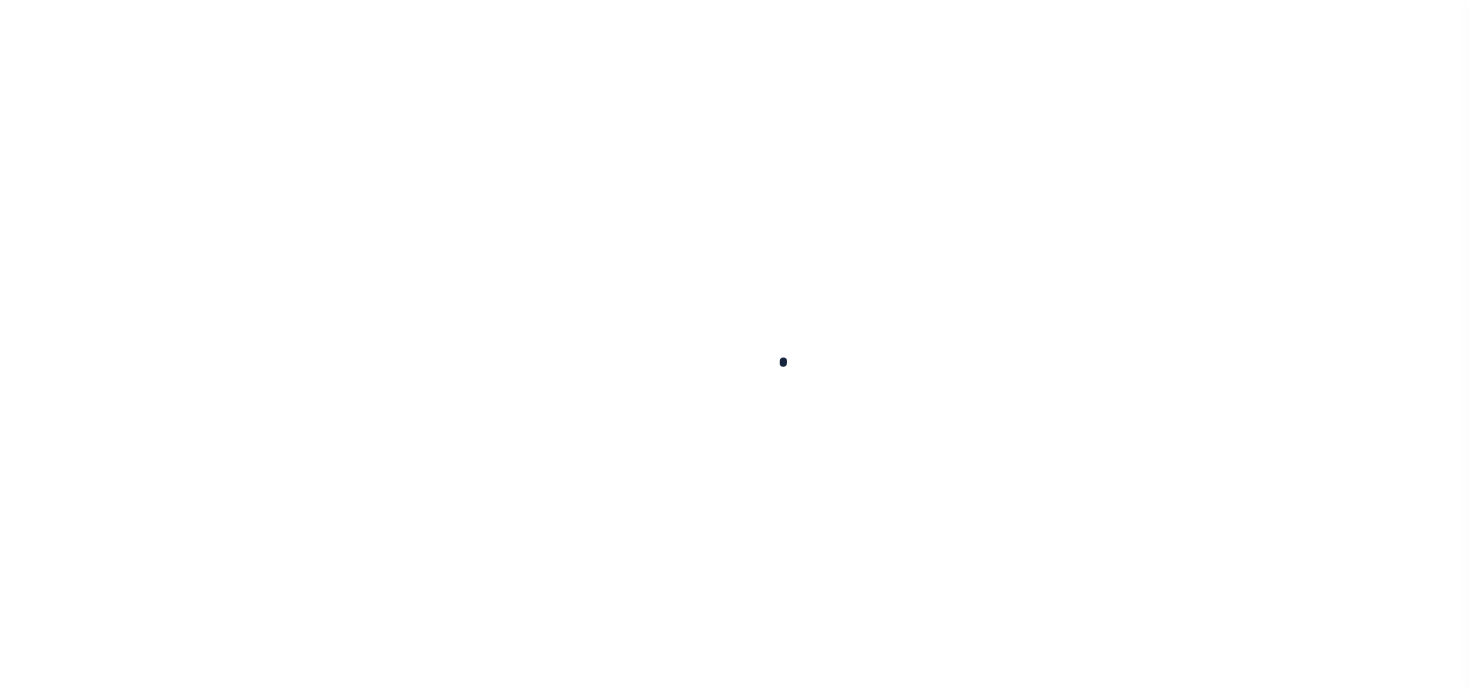 scroll, scrollTop: 0, scrollLeft: 0, axis: both 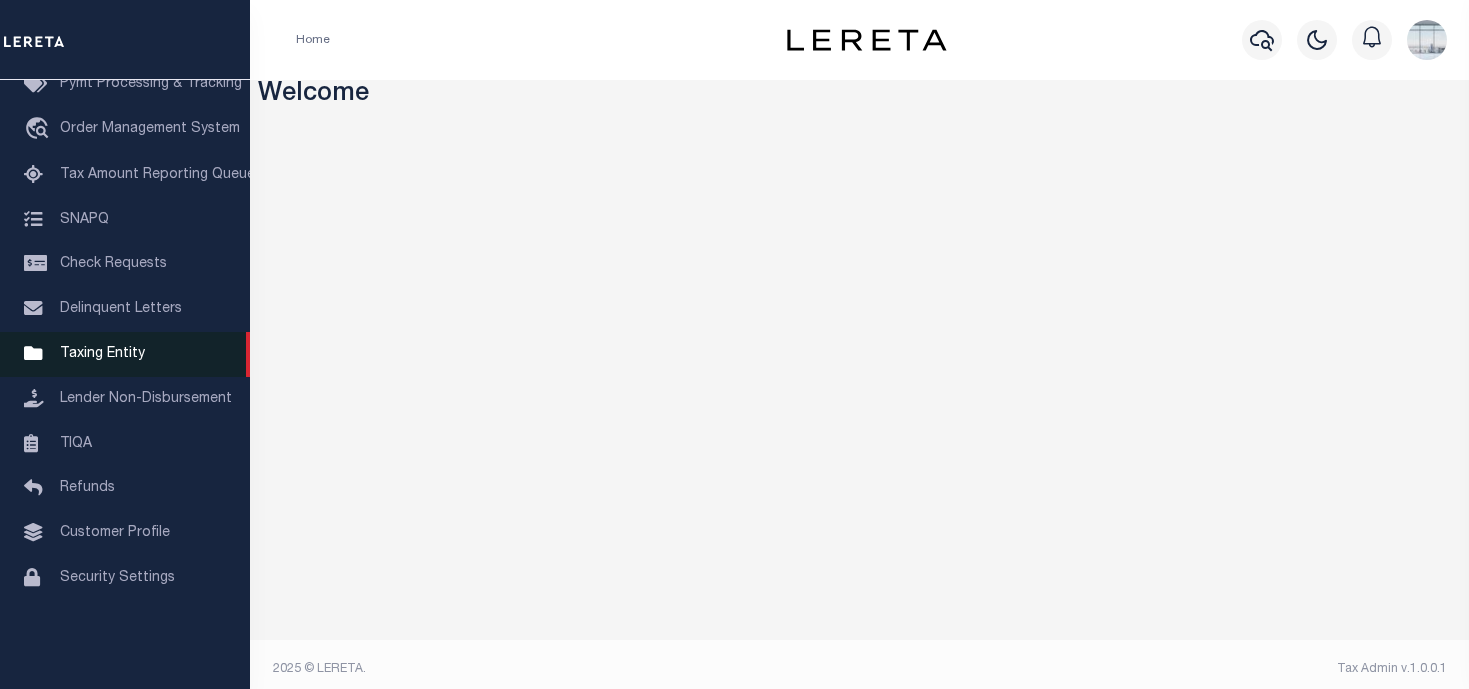 click on "Taxing Entity" at bounding box center [102, 354] 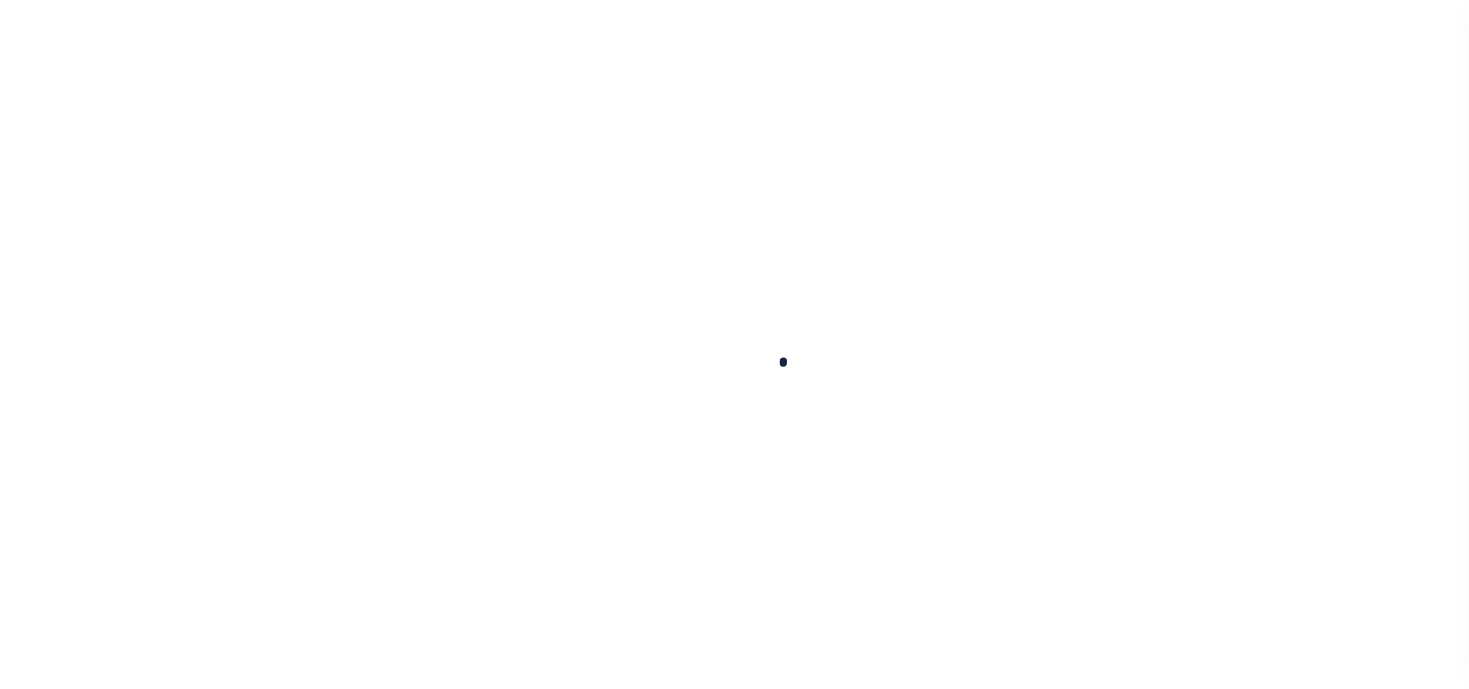 scroll, scrollTop: 0, scrollLeft: 0, axis: both 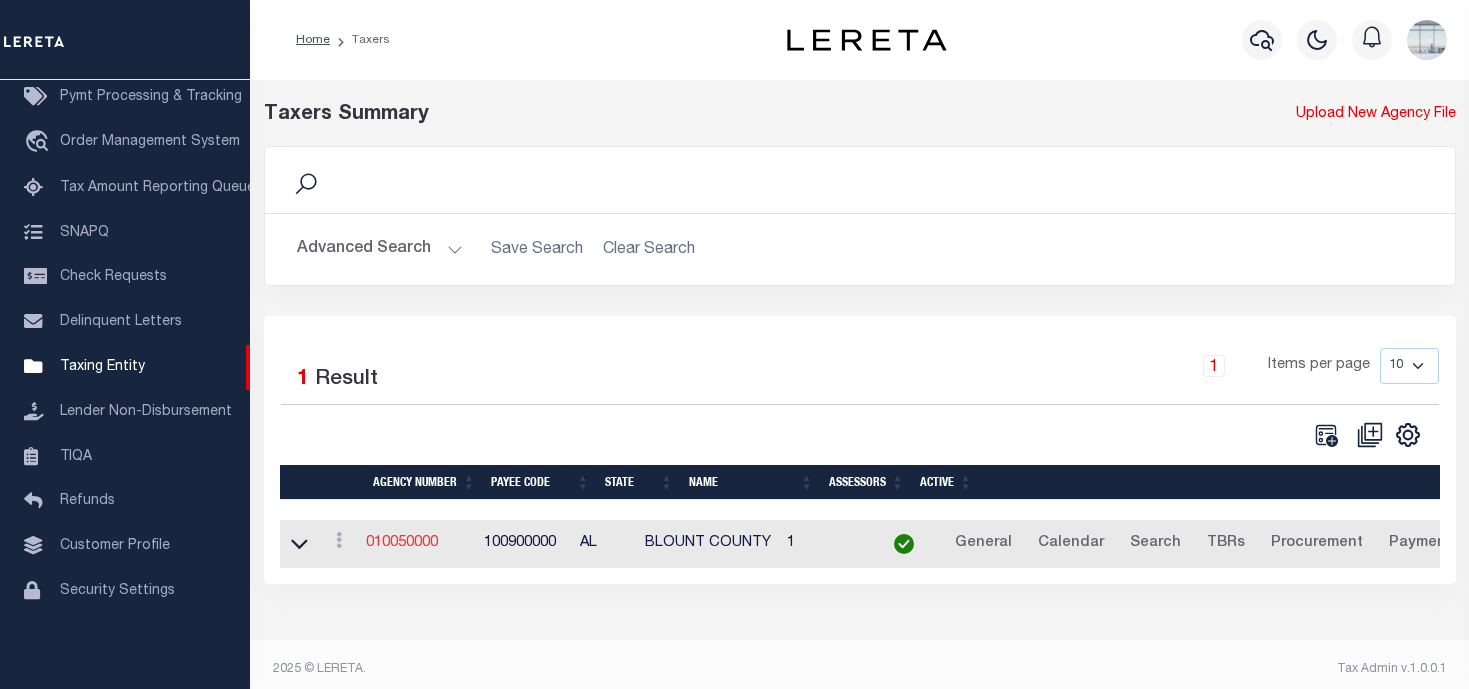 click on "010050000" at bounding box center [402, 543] 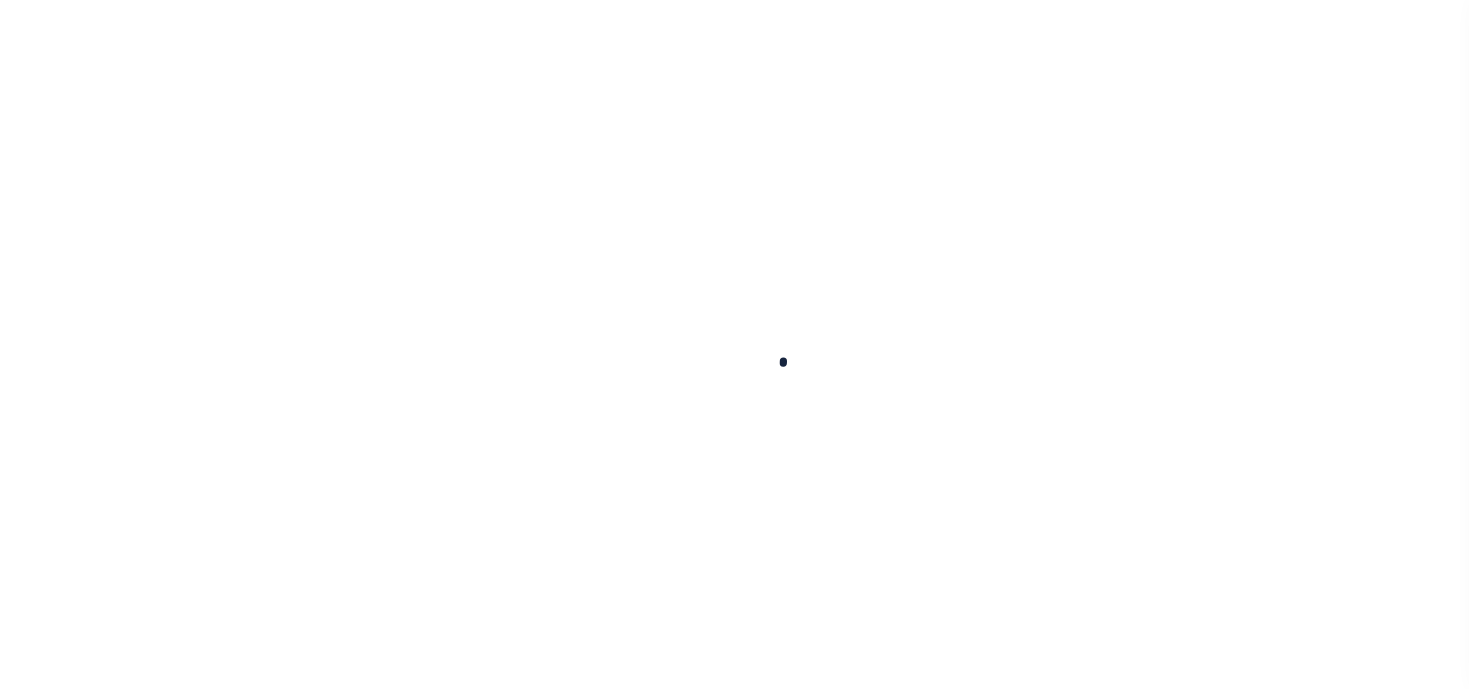 select 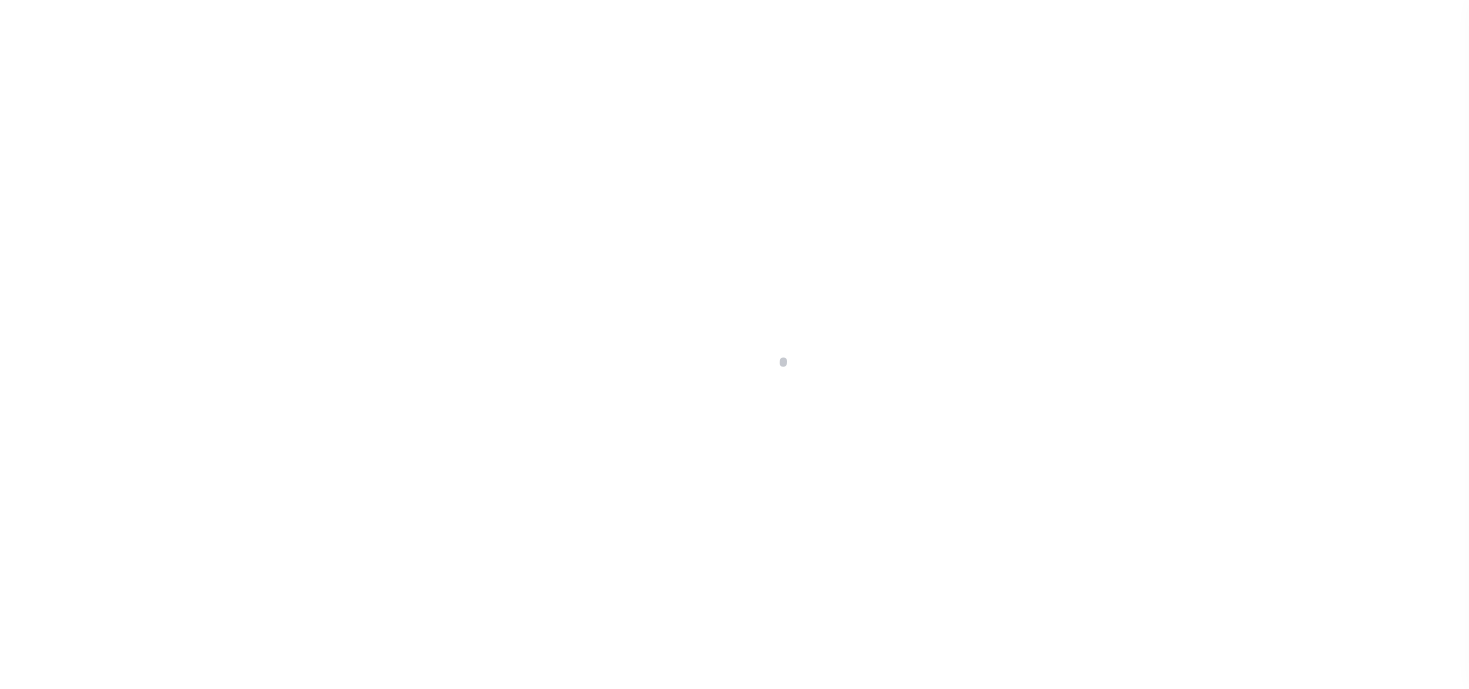 checkbox on "false" 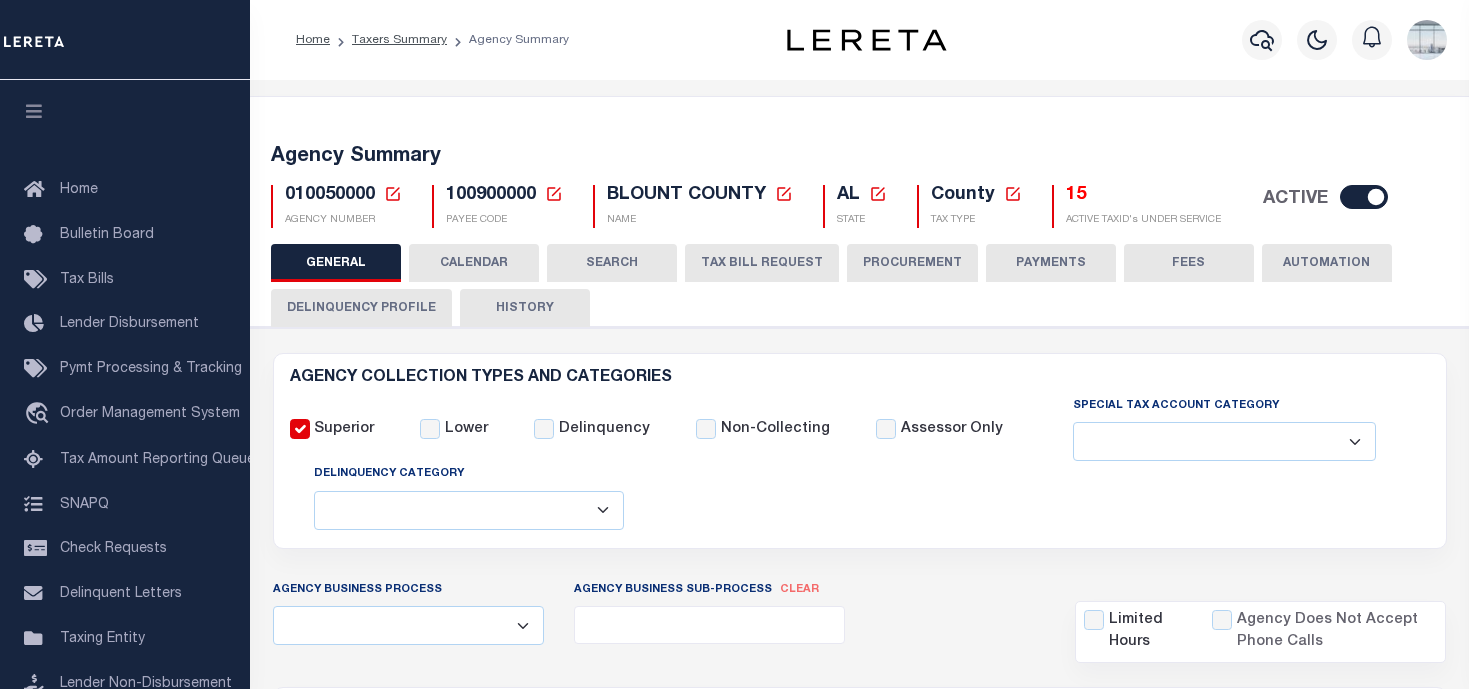 click 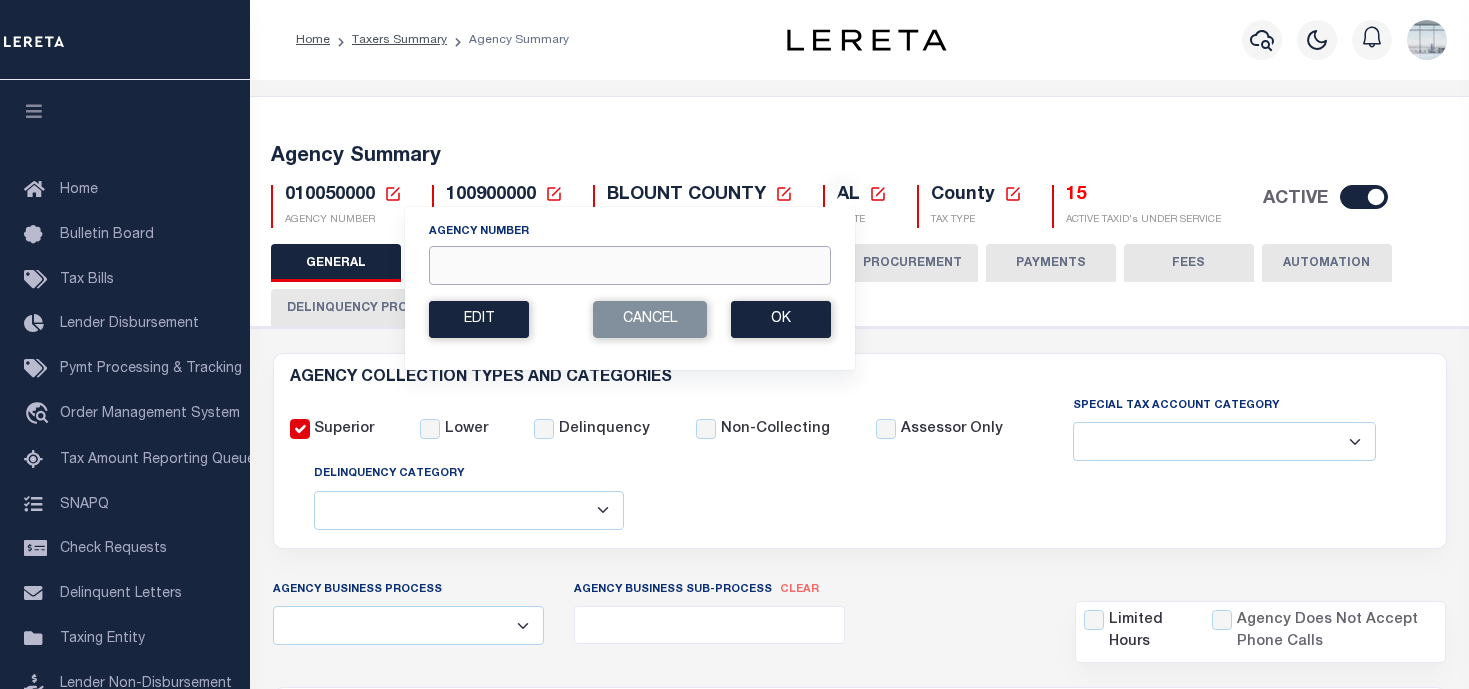 click on "Agency Number" at bounding box center [630, 265] 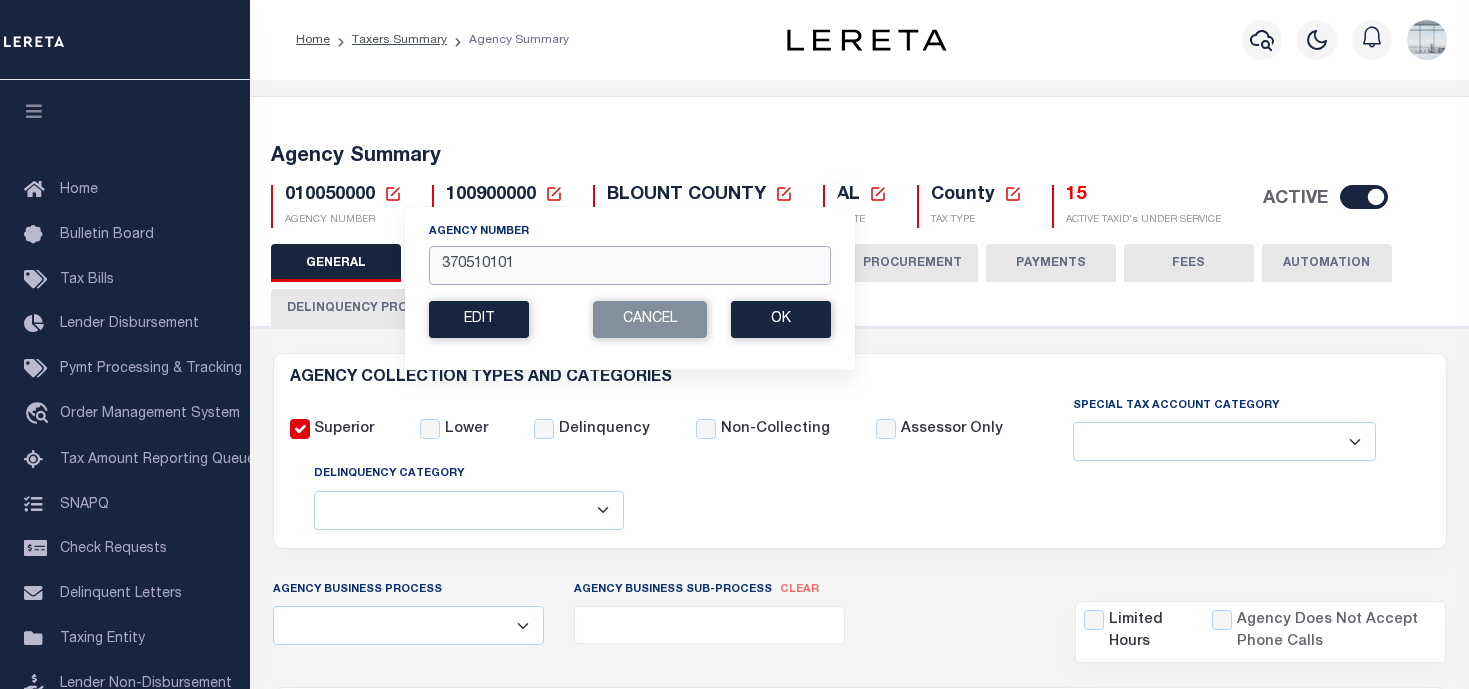 type on "370510101" 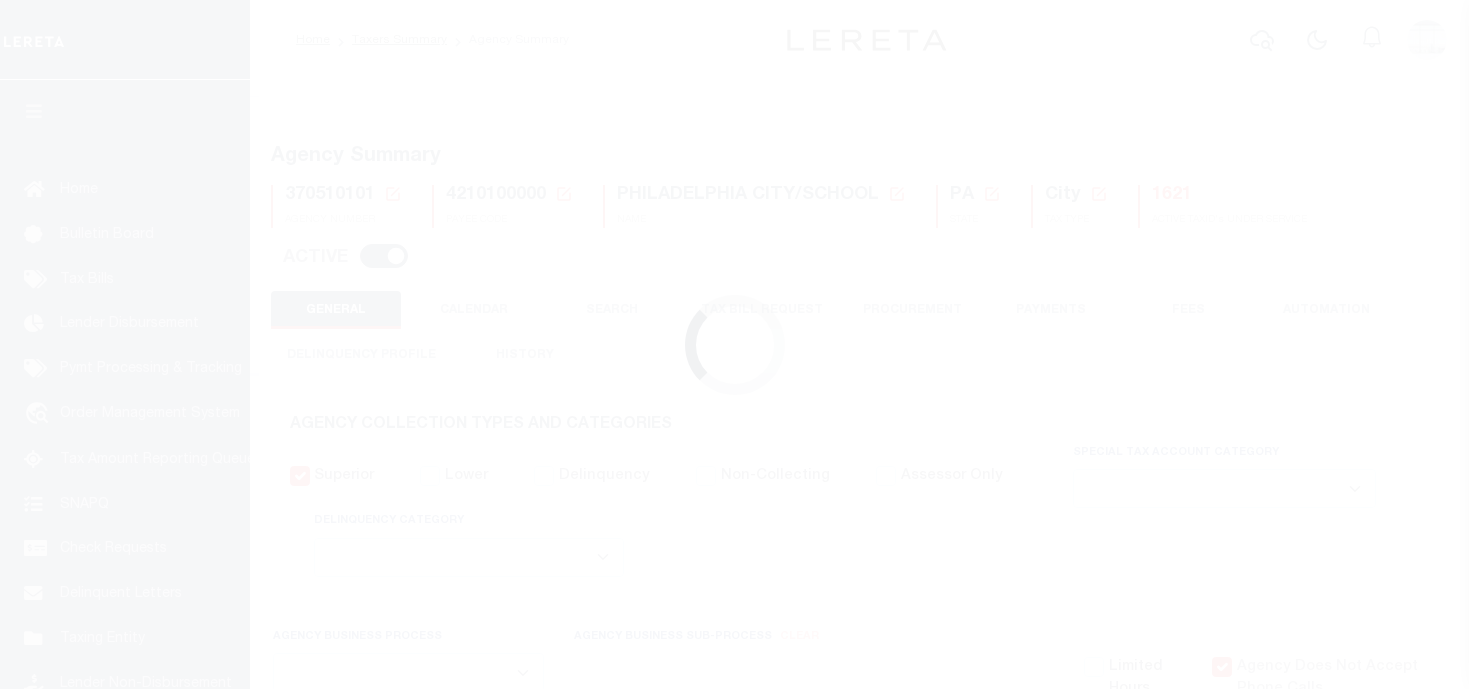 select 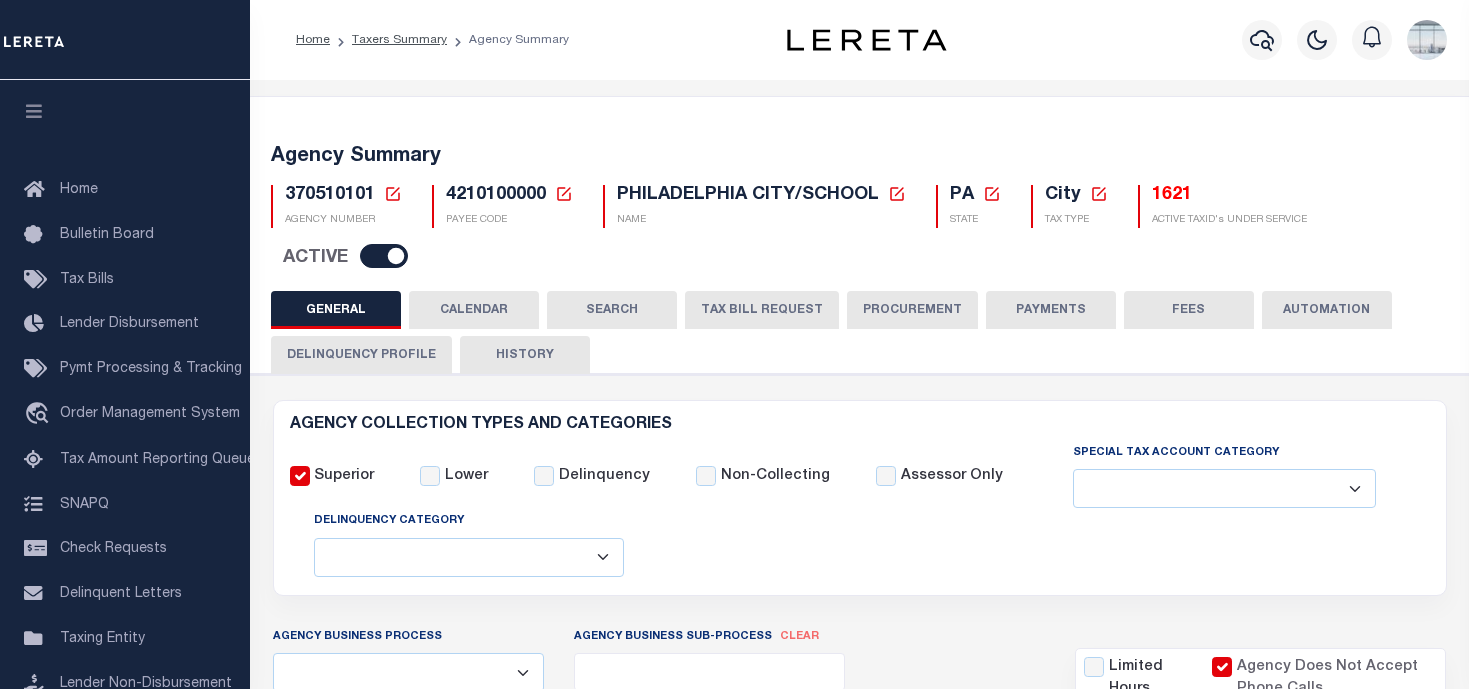 click on "TAX BILL REQUEST" at bounding box center (762, 310) 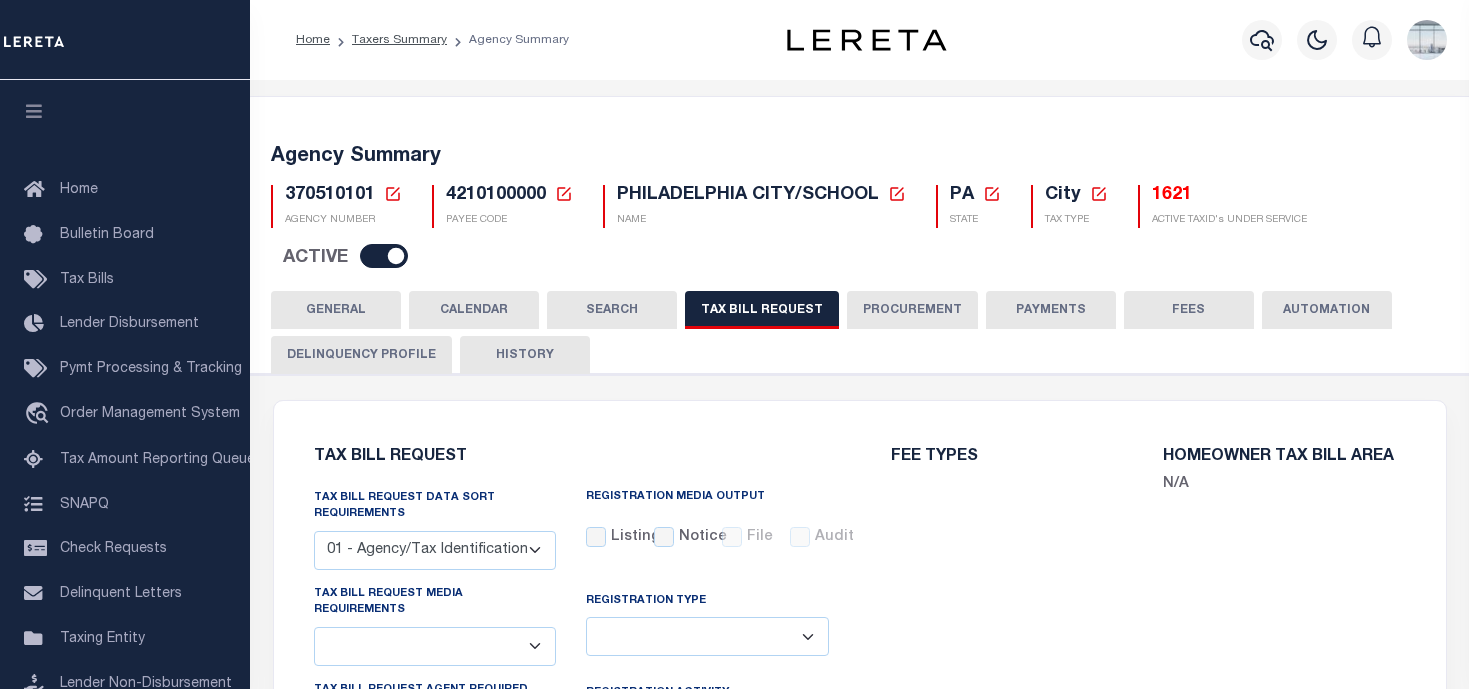 select on "27" 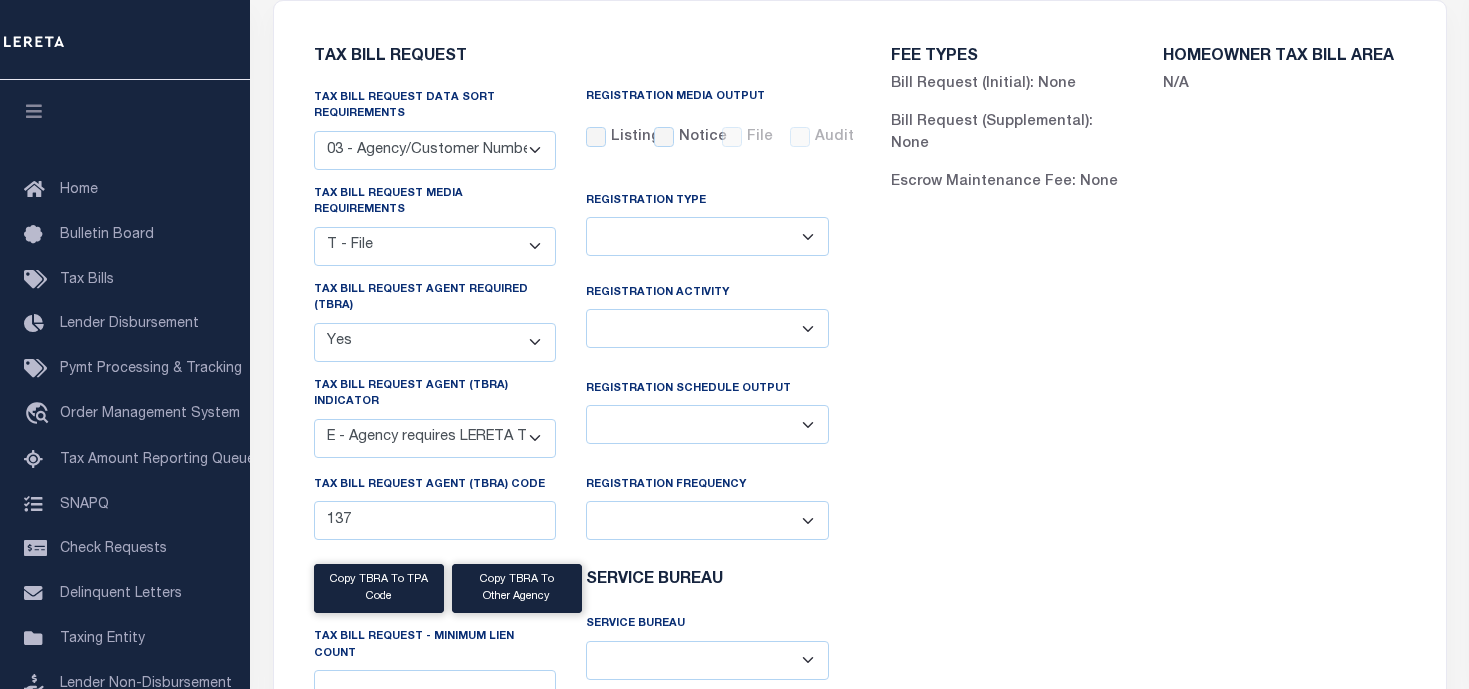 scroll, scrollTop: 300, scrollLeft: 0, axis: vertical 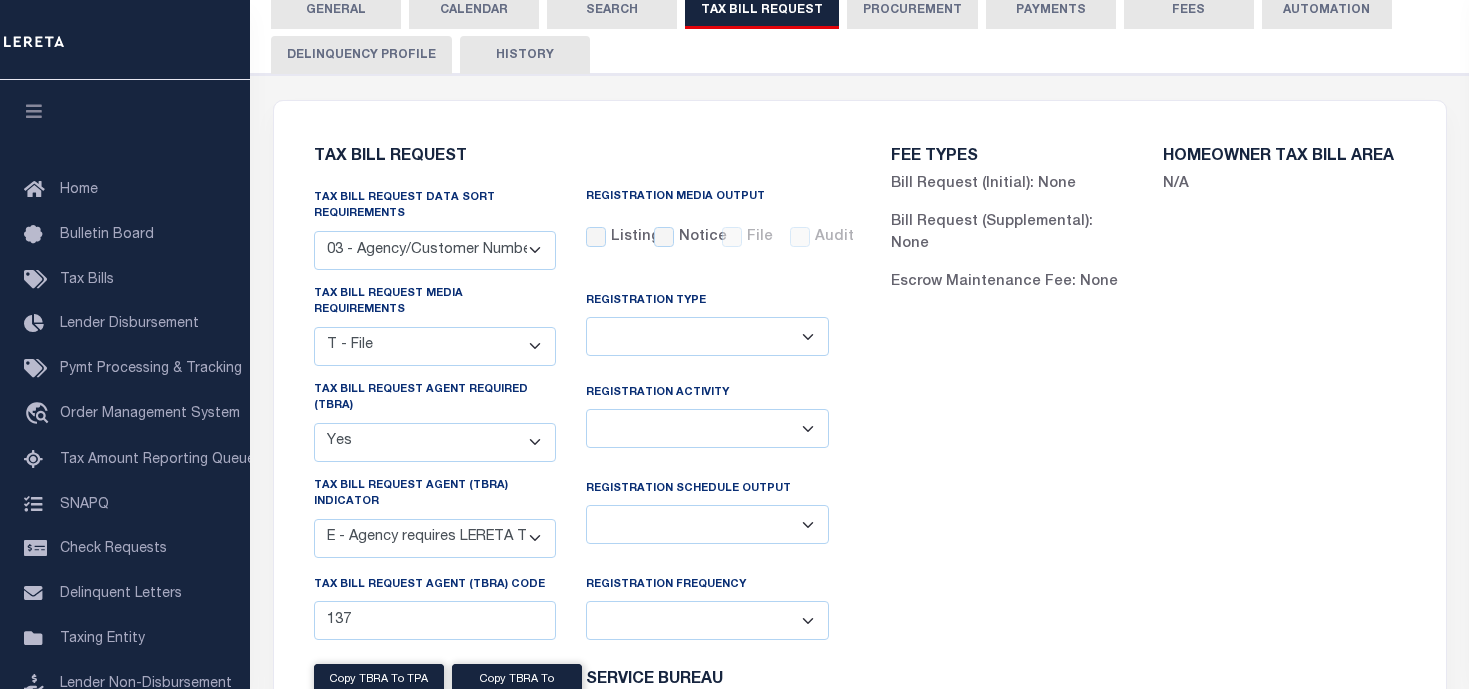 click on "Delta File
Full File" at bounding box center [707, 524] 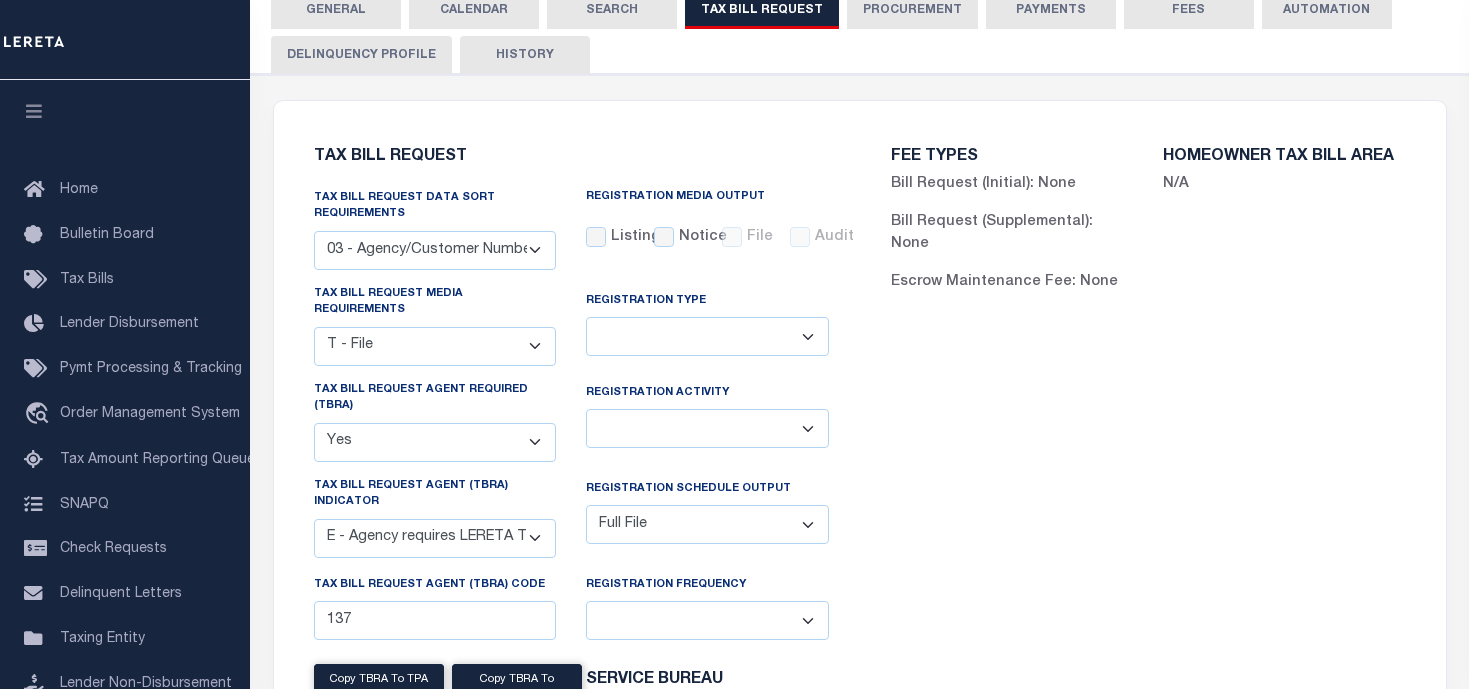 click on "Delta File
Full File" at bounding box center (707, 524) 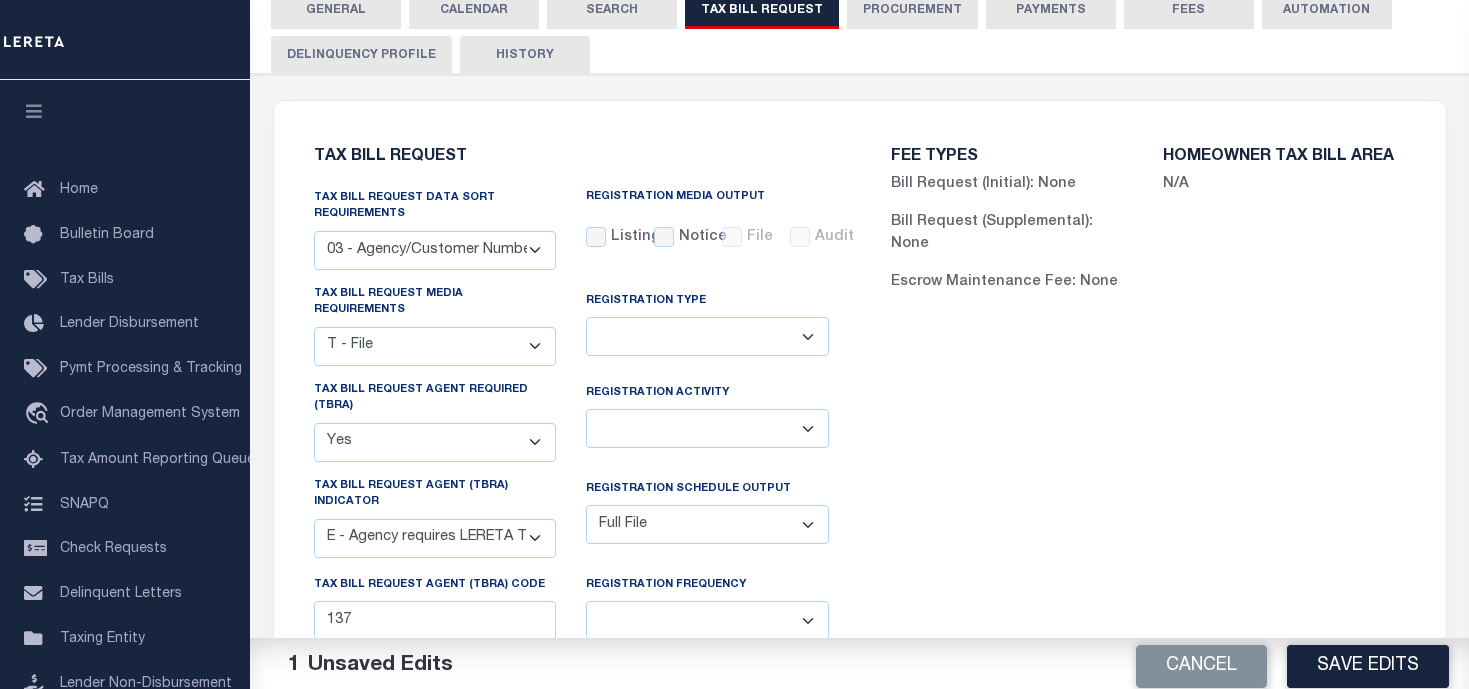 click on "FEE TYPES
Bill Request (Initial): None Bill Request (Supplemental): None Escrow Maintenance Fee: None
HOMEOWNER TAX BILL AREA
N/A" at bounding box center [1148, 540] 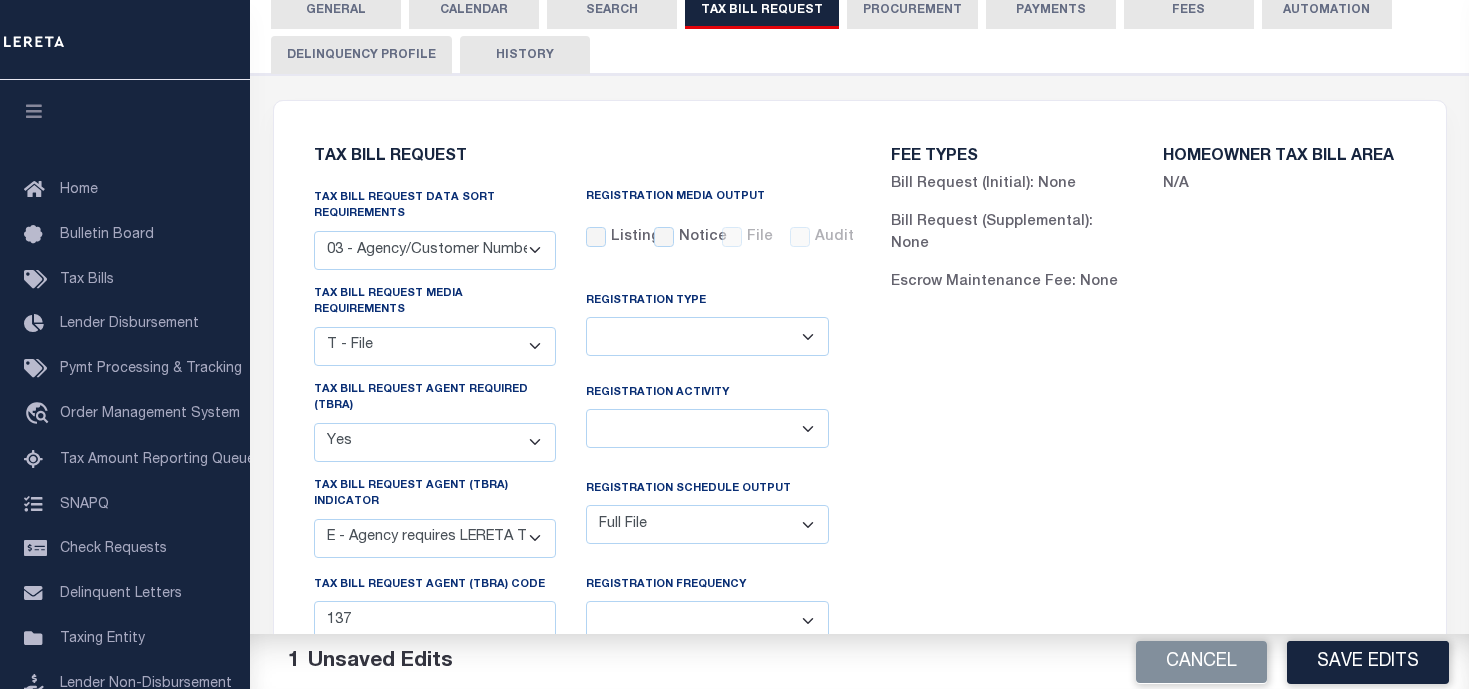 scroll, scrollTop: 400, scrollLeft: 0, axis: vertical 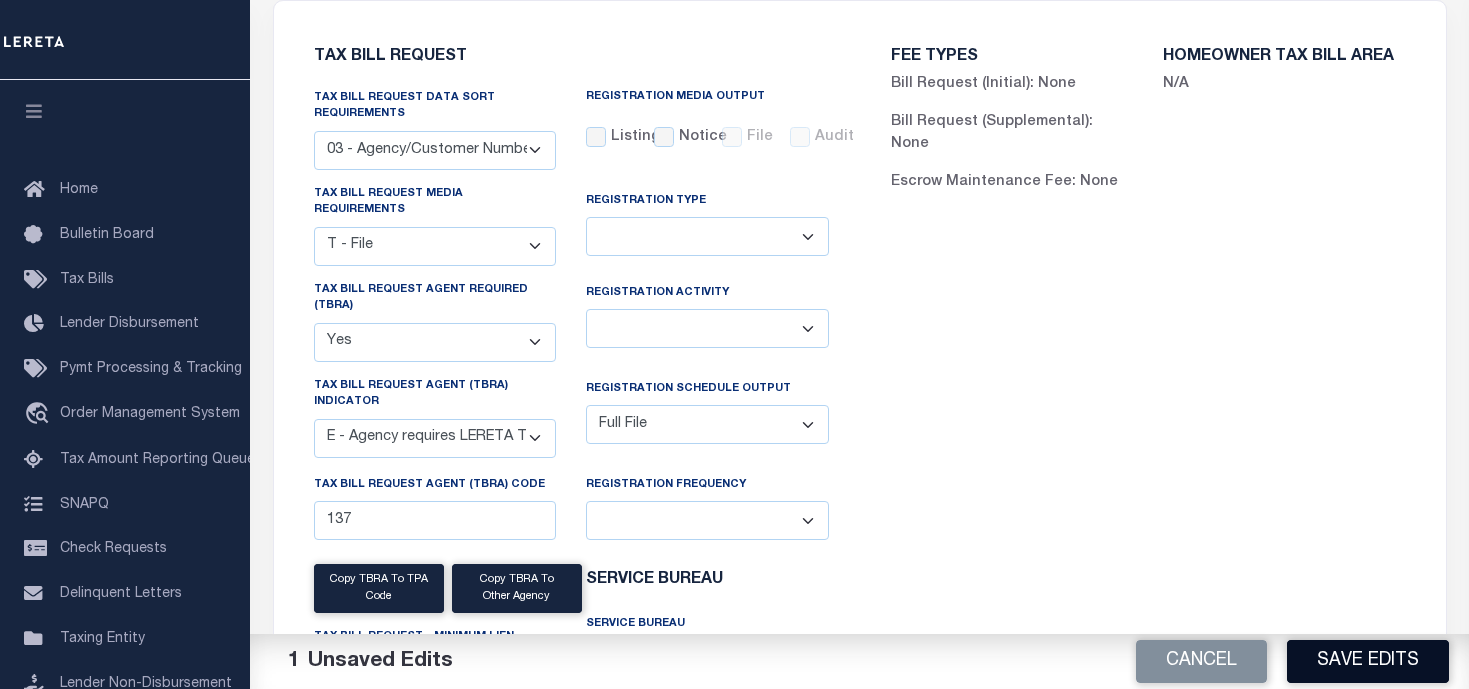 click on "Save Edits" at bounding box center [1368, 661] 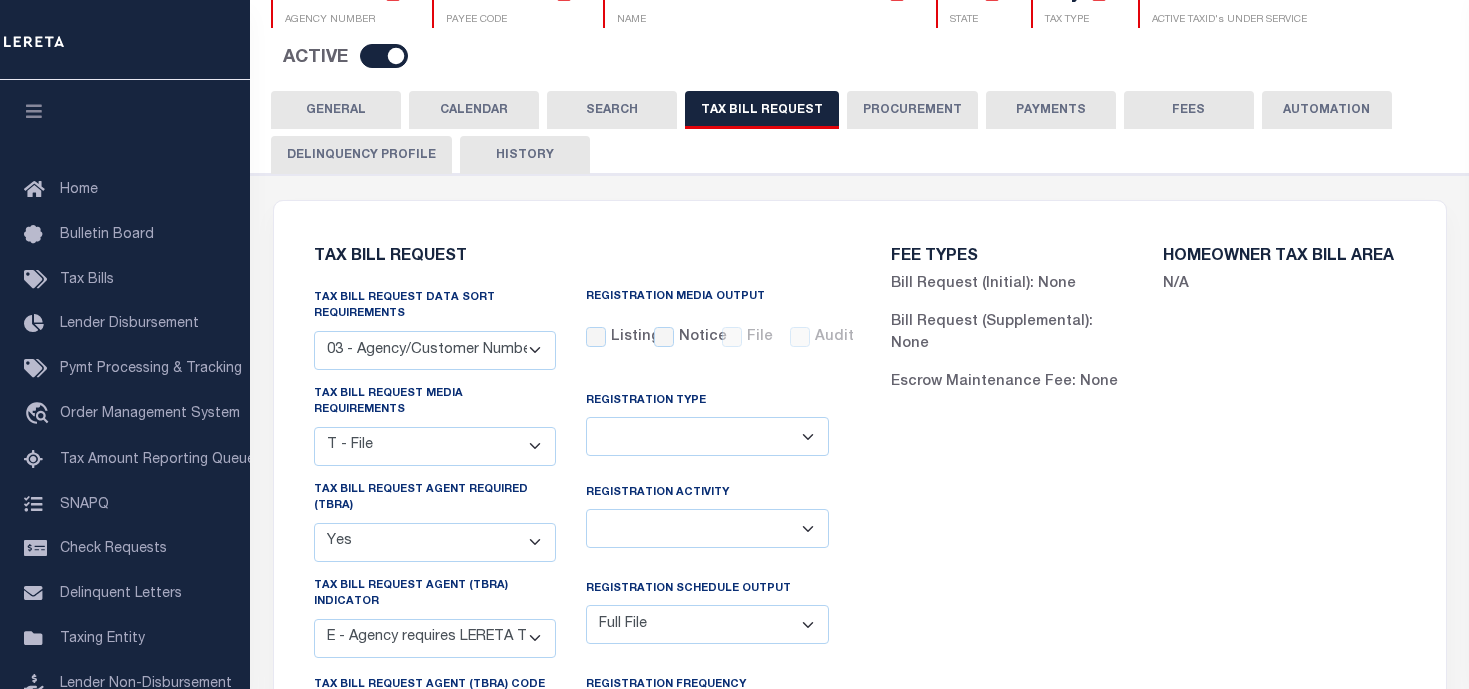 scroll, scrollTop: 100, scrollLeft: 0, axis: vertical 